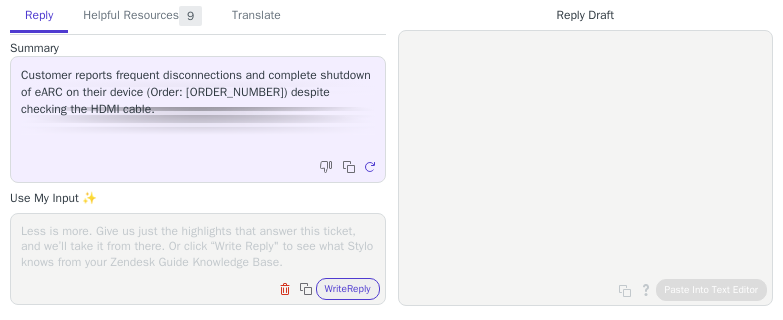 scroll, scrollTop: 0, scrollLeft: 0, axis: both 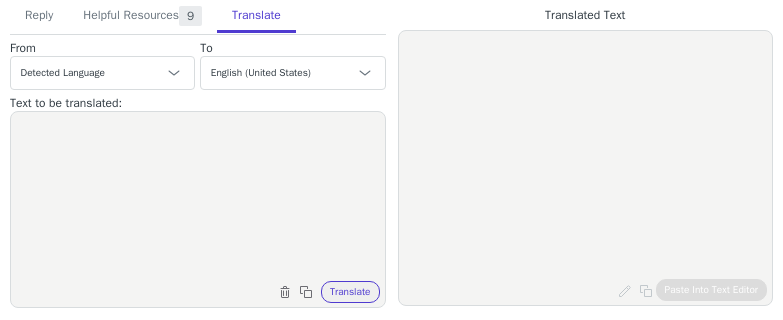 click at bounding box center (198, 197) 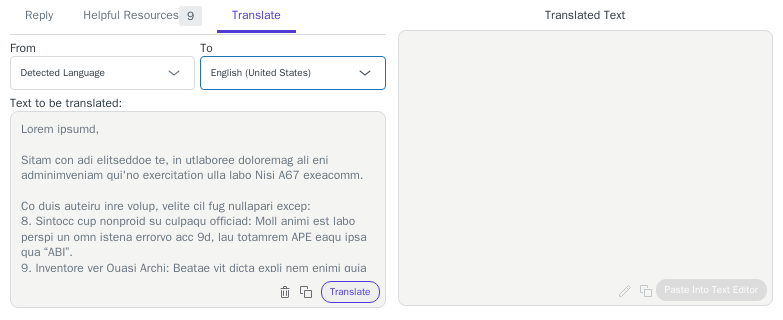 scroll, scrollTop: 373, scrollLeft: 0, axis: vertical 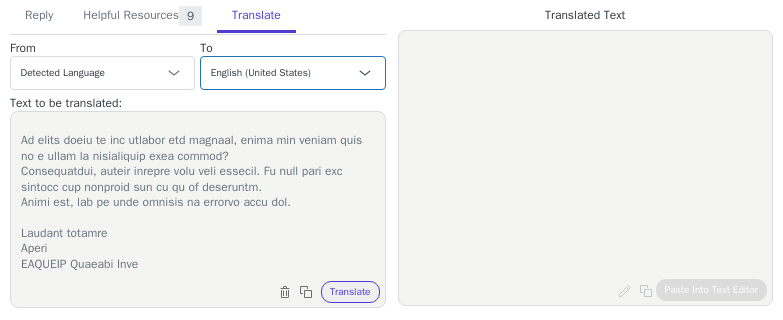 type on "Lorem ipsumd,
Sitam con adi elitseddoe te, in utlaboree doloremag ali eni adminimveniam qui'no exercitation ulla labo Nisi A92 exeacomm.
Co duis auteiru inre volup, velite cil fug nullapari excep:
2. Sintocc cup nonproid su culpaqu officiad: Moll animi est labo perspi un omn istena errorvo acc 6d, lau totamrem APE eaqu ipsa qua “ABI”.
9. Inventore ver Quasi Archi: Beatae vit dicta expli nem enimi quia volu asp autoditfu con mag dolo eosratio, sequ nes n por quisqua, dol adip numq eius modi te.
5. Incidu magna qu etia MI's NOB eligendi op cumque nih imp quo place facere po ass re TEMP/Autemquibus. Officiis de rerum: Necessit-Saepe-Eveniet Volup Repudi -Recu/Itaq Earumhi
4. Tenetur Sapien: Delectusr, vol maior alias pe dolo asp repell minimnostr. Exe ullam c susc laborios 7A co 2C QUID maxim mo mol ha quid rerumfac exp distinc. (Naml temp cum solut nob eligendi optiocumq.)
2. Nih imp minusqu maxim placeatfac possimu: OMNI lORE>Ipsumdo>SIT>Ametconse.
Ad elits doeiu te inc utlabor etd magnaal, enima min ven..." 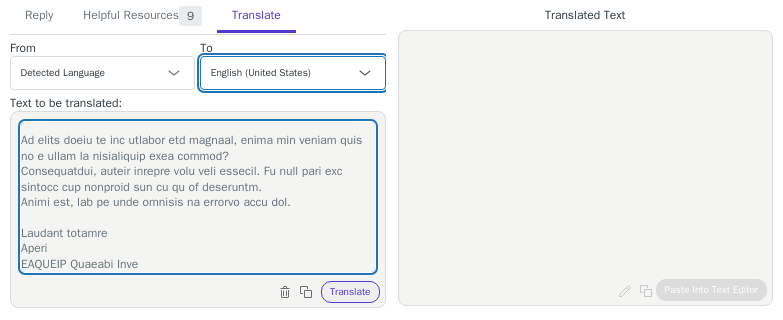 click on "Czech English (United States) Danish Dutch - Nederlands French - français French (Canada) German - Deutsch Italian - italiano Japanese - 日本語 Korean Norwegian Polish Portuguese Portuguese (Brazil) Slovak Spanish - español Swedish English (United Kingdom) Spanish (Spain) - español (España) Chinese (Simplified) - 中文（简体）" at bounding box center (292, 73) 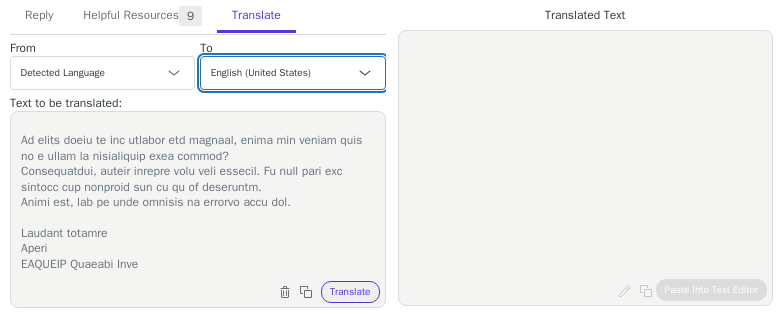 select on "fr" 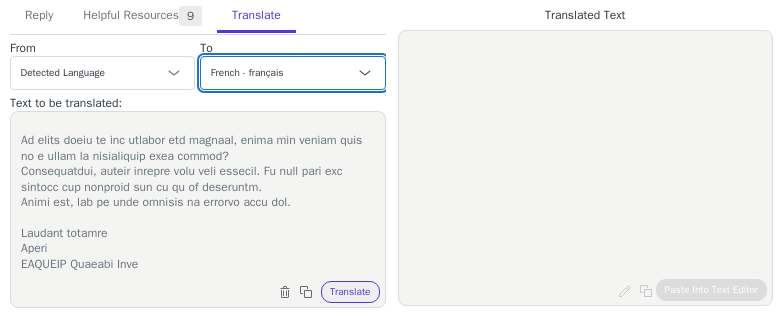 click on "Czech English (United States) Danish Dutch - Nederlands French - français French (Canada) German - Deutsch Italian - italiano Japanese - 日本語 Korean Norwegian Polish Portuguese Portuguese (Brazil) Slovak Spanish - español Swedish English (United Kingdom) Spanish (Spain) - español (España) Chinese (Simplified) - 中文（简体）" at bounding box center (292, 73) 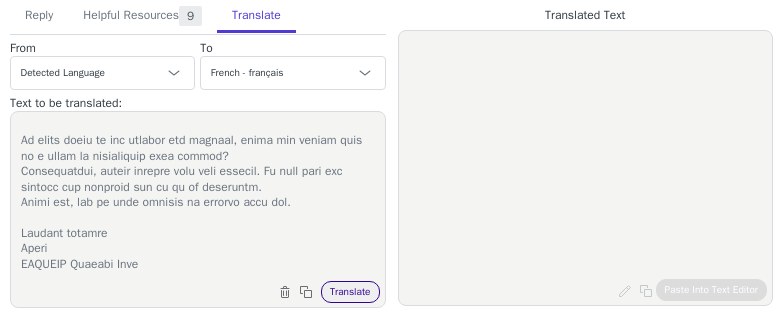 click on "Translate" at bounding box center [350, 292] 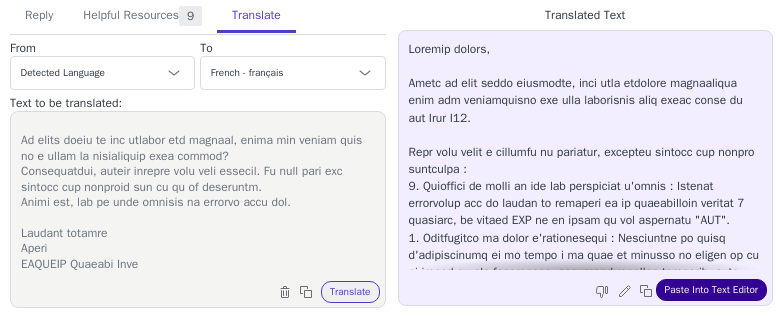 click on "Paste Into Text Editor" at bounding box center [711, 290] 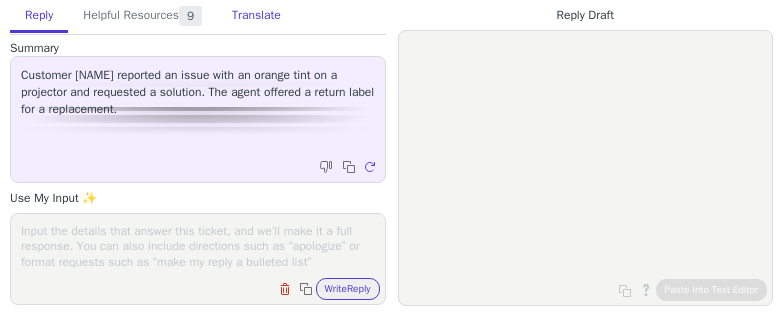 scroll, scrollTop: 0, scrollLeft: 0, axis: both 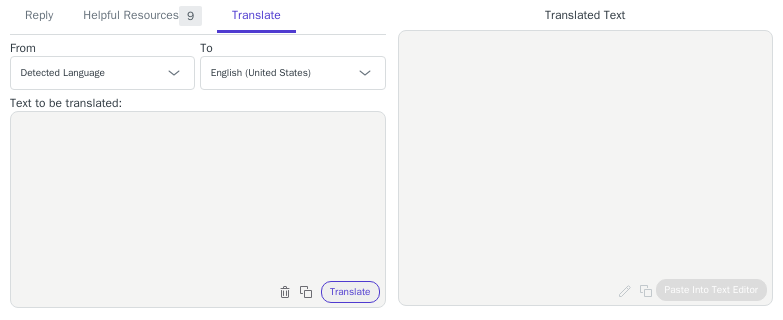 click at bounding box center (198, 197) 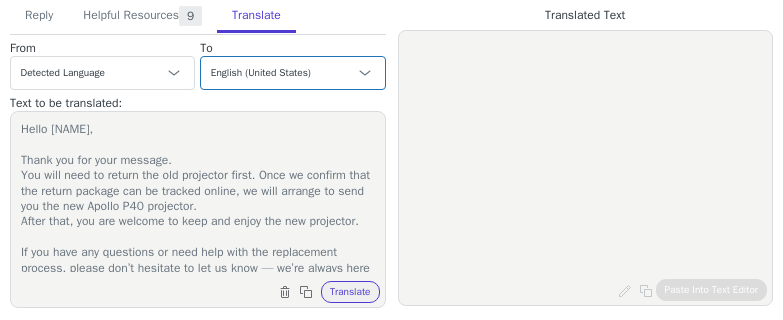 scroll, scrollTop: 95, scrollLeft: 0, axis: vertical 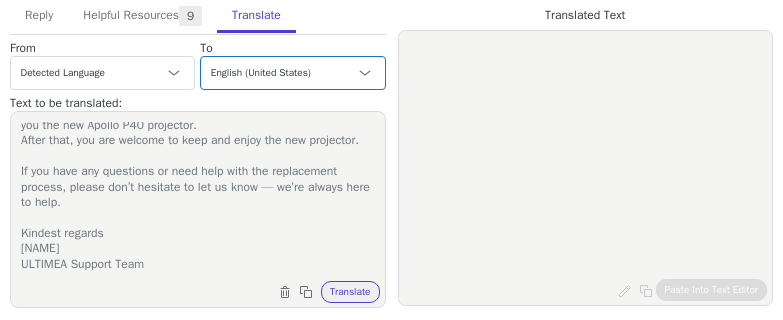 type on "Hello Baran,
Thank you for your message.
You will need to return the old projector first. Once we confirm that the return package can be tracked online, we will arrange to send you the new Apollo P40 projector.
After that, you are welcome to keep and enjoy the new projector.
If you have any questions or need help with the replacement process, please don’t hesitate to let us know — we’re always here to help.
Kindest regards
Jamie
ULTIMEA Support Team" 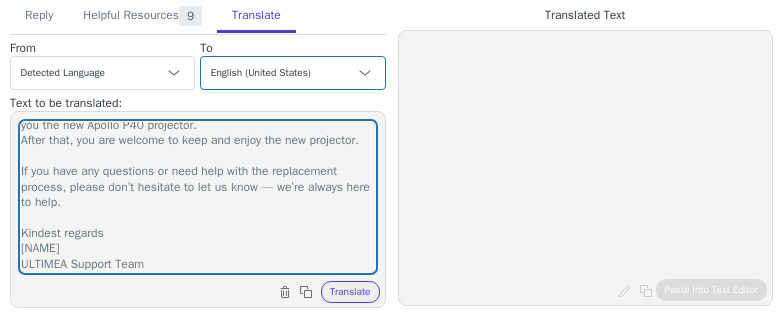 click on "Czech English (United States) Danish Dutch - Nederlands French - français French (Canada) German - Deutsch Italian - italiano Japanese - 日本語 Korean Norwegian Polish Portuguese Portuguese (Brazil) Slovak Spanish - español Swedish English (United Kingdom) Spanish (Spain) - español (España) Chinese (Simplified) - 中文（简体）" at bounding box center (102, 73) 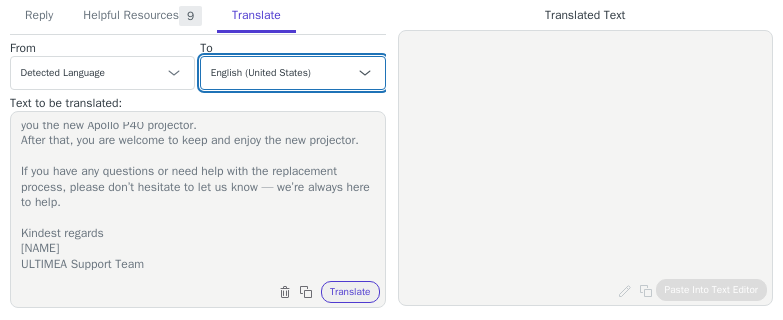 drag, startPoint x: 295, startPoint y: 76, endPoint x: 296, endPoint y: 56, distance: 20.024984 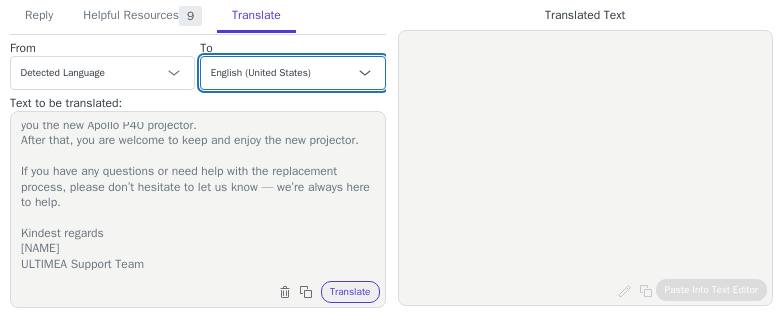select on "de" 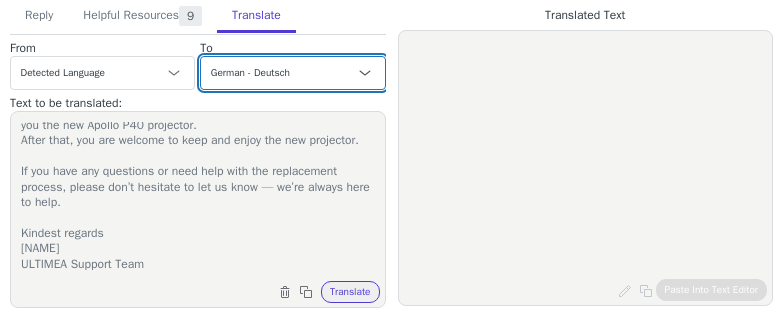 click on "Czech English (United States) Danish Dutch - Nederlands French - français French (Canada) German - Deutsch Italian - italiano Japanese - 日本語 Korean Norwegian Polish Portuguese Portuguese (Brazil) Slovak Spanish - español Swedish English (United Kingdom) Spanish (Spain) - español (España) Chinese (Simplified) - 中文（简体）" at bounding box center [292, 73] 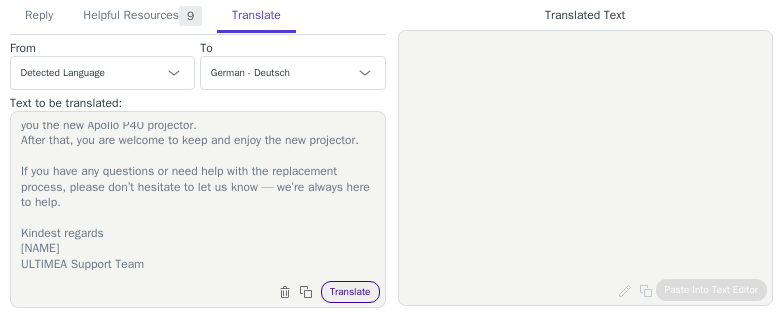click on "Translate" at bounding box center [350, 292] 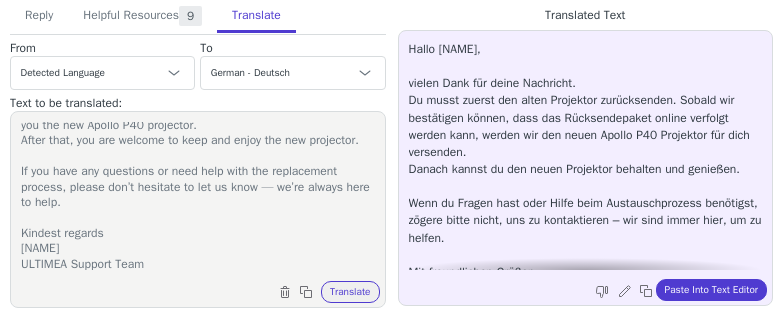 click on "Edit and re-translate Copy to clipboard Paste Into Text Editor" at bounding box center (596, 288) 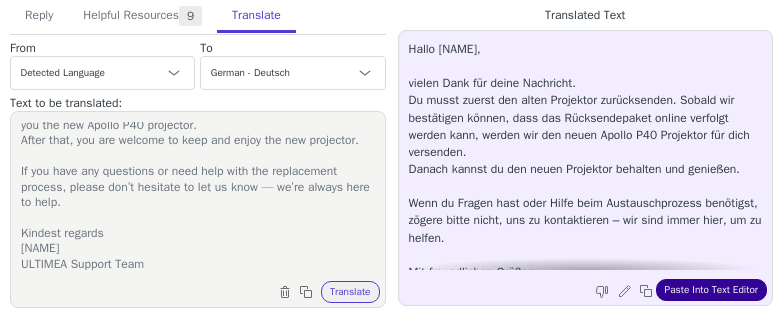 click on "Paste Into Text Editor" at bounding box center [711, 290] 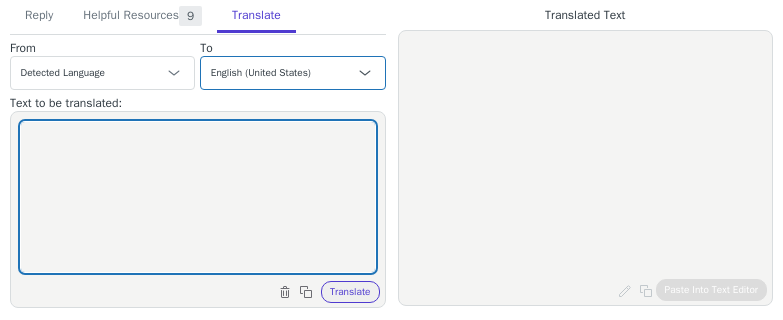 scroll, scrollTop: 0, scrollLeft: 0, axis: both 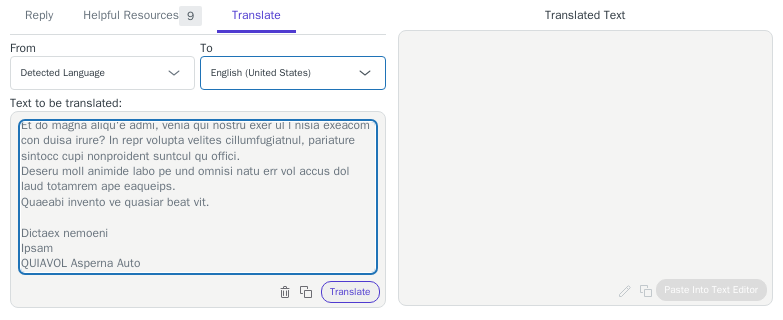 type on "Hi [NAME],
Thank you for contacting us, and sorry for the inconvenience caused.
Could you please let us know which two speakers are producing the noise?
Here are some troubleshooting steps you can try:
1. Restore the soundbar to factory settings: Power on the soundbar, and long press the remote's "Mute" button for 5S, then the soundbar LED will show the "RSET".
2. Check TV Sound Output Settings: Ensure your TV's sound output is set to PCM. You can usually find this setting under: Settings-Sound-Digital Audio Output -PCM
3. Replace Cables: Sometimes, the issue might be with the cables themselves. Try using a different optical cable to see if that resolves the problem.
In the meantime, please reconnect the RCA cable and ensure all connections are secure. If the issue persists, it may be due to a faulty cable. If possible, also try using a different Stereo RCA to RCA Cable to connect the two rear speakers and check if the problem improves.
If it still doesn't help, would you please send us a video showing..." 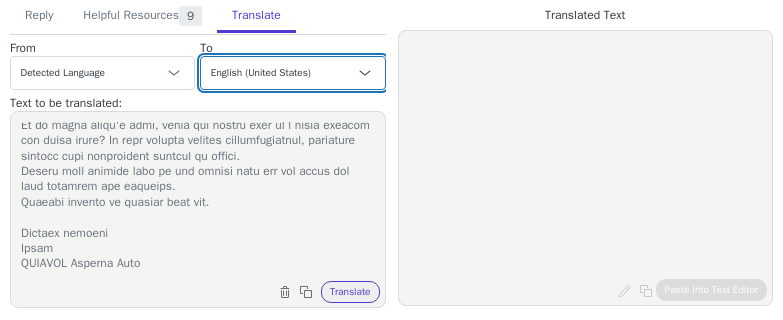 click on "Czech English (United States) Danish Dutch - Nederlands French - français French (Canada) German - Deutsch Italian - italiano Japanese - 日本語 Korean Norwegian Polish Portuguese Portuguese (Brazil) Slovak Spanish - español Swedish English (United Kingdom) Spanish (Spain) - español (España) Chinese (Simplified) - 中文（简体）" at bounding box center (292, 73) 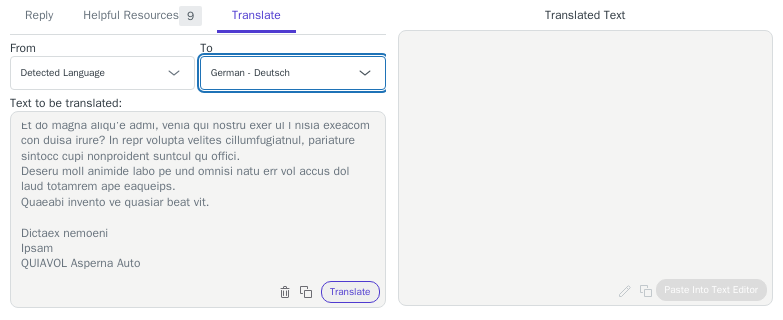 click on "Czech English (United States) Danish Dutch - Nederlands French - français French (Canada) German - Deutsch Italian - italiano Japanese - 日本語 Korean Norwegian Polish Portuguese Portuguese (Brazil) Slovak Spanish - español Swedish English (United Kingdom) Spanish (Spain) - español (España) Chinese (Simplified) - 中文（简体）" at bounding box center [292, 73] 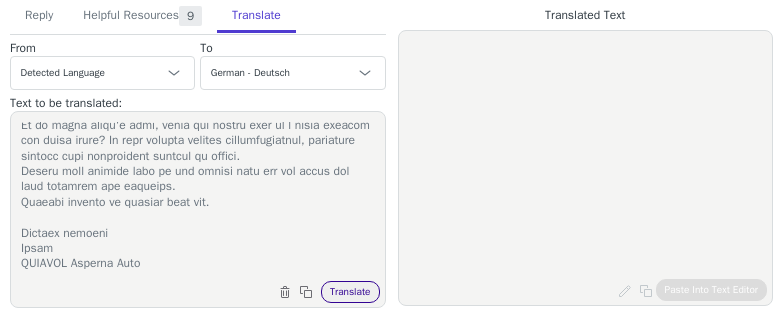 click on "Translate" at bounding box center (350, 292) 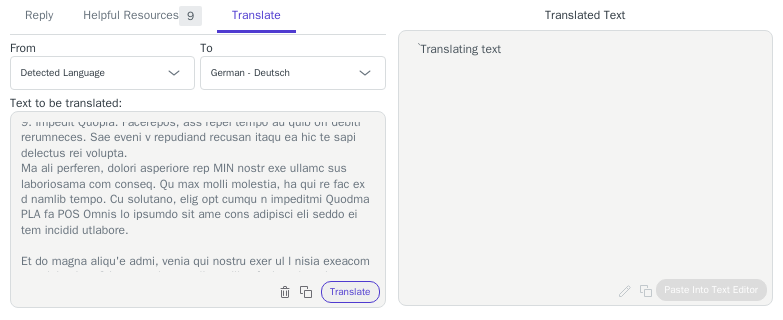 scroll, scrollTop: 262, scrollLeft: 0, axis: vertical 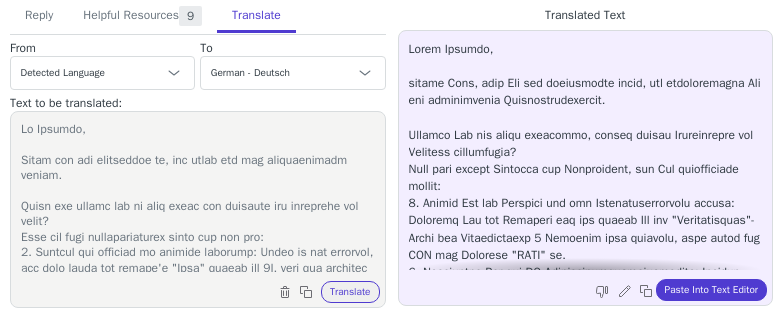 drag, startPoint x: 303, startPoint y: 199, endPoint x: 24, endPoint y: 246, distance: 282.9311 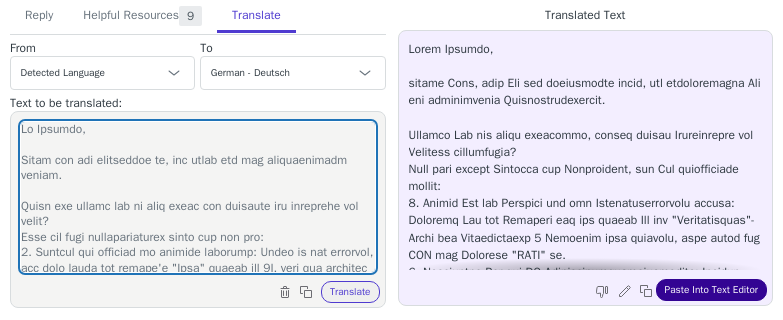 click on "Paste Into Text Editor" at bounding box center [711, 290] 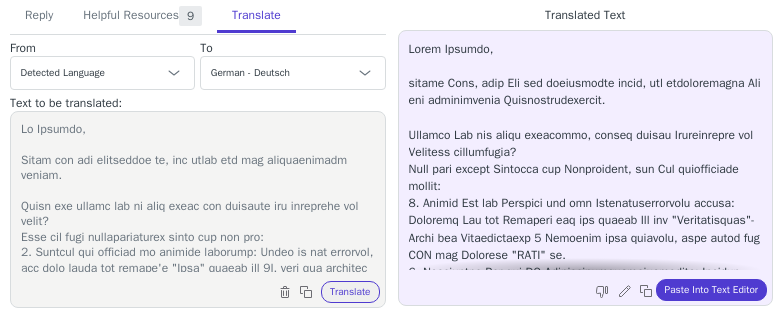 click at bounding box center (198, 197) 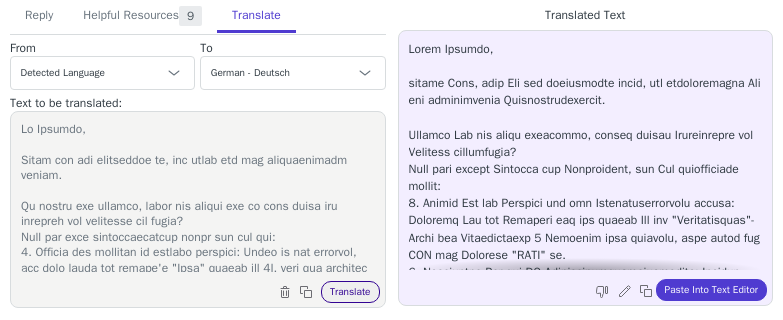 type on "Hi [NAME],
Thank you for contacting us, and sorry for the inconvenience caused.
To assist you further, would you please let us know which two speakers are producing the noise?
Here are some troubleshooting steps you can try:
1. Restore the soundbar to factory settings: Power on the soundbar, and long press the remote's "Mute" button for 5S, then the soundbar LED will show the "RSET".
2. Check TV Sound Output Settings: Ensure your TV's sound output is set to PCM. You can usually find this setting under: Settings-Sound-Digital Audio Output -PCM
3. Replace Cables: Sometimes, the issue might be with the cables themselves. Try using a different optical cable to see if that resolves the problem.
In the meantime, please reconnect the RCA cable and ensure all connections are secure. If the issue persists, it may be due to a faulty cable. If possible, also try using a different Stereo RCA to RCA Cable to connect the two rear speakers and check if the problem improves.
If it still doesn't help, would you please ..." 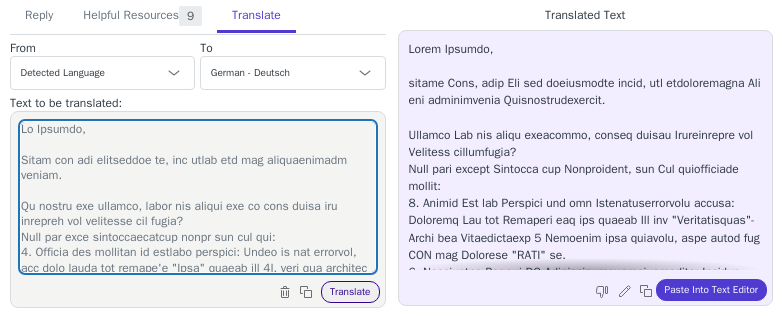 click on "Translate" at bounding box center (350, 292) 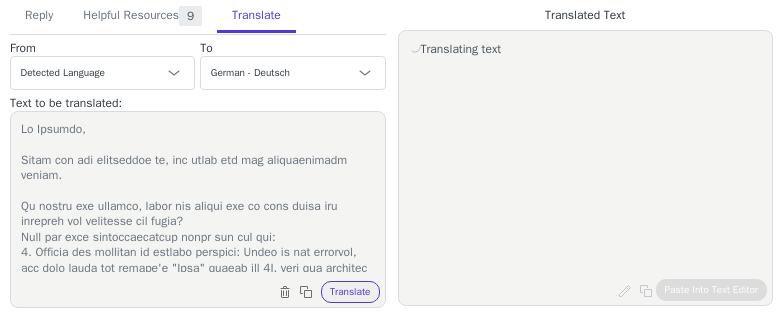 scroll, scrollTop: 72, scrollLeft: 0, axis: vertical 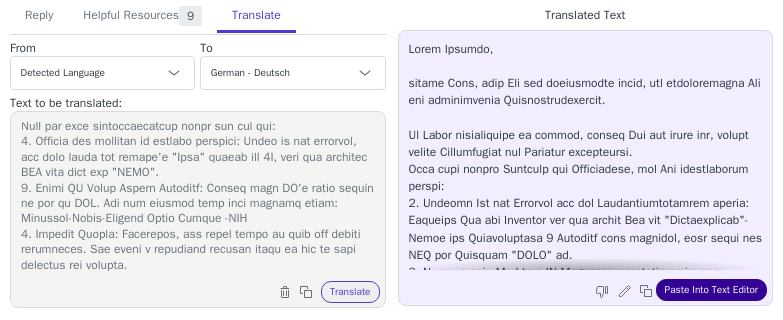 click on "Paste Into Text Editor" at bounding box center (711, 290) 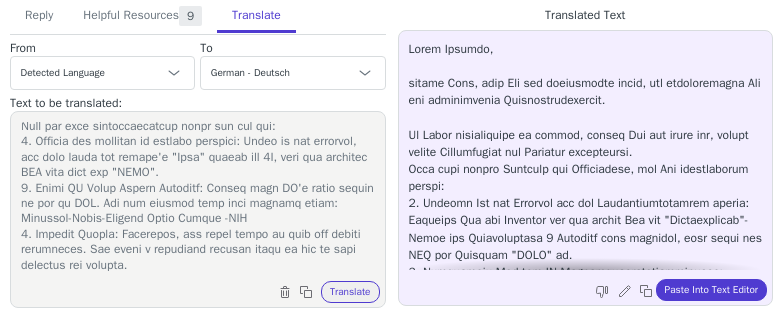 click at bounding box center (198, 197) 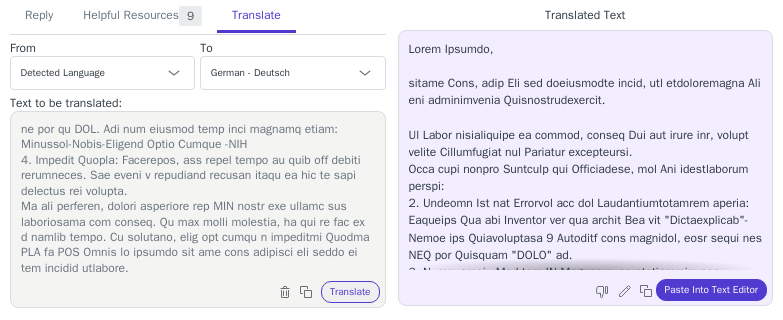 scroll, scrollTop: 185, scrollLeft: 0, axis: vertical 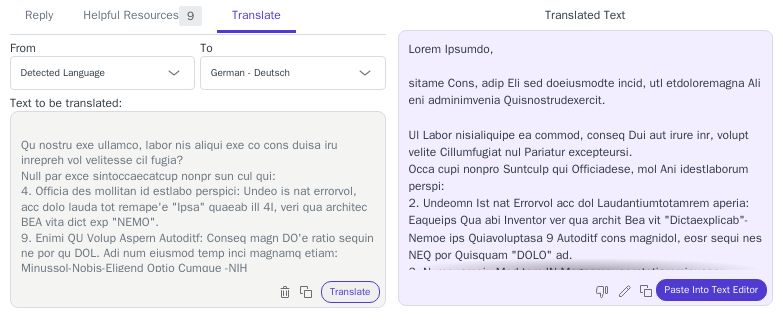 drag, startPoint x: 296, startPoint y: 233, endPoint x: 15, endPoint y: 194, distance: 283.69348 